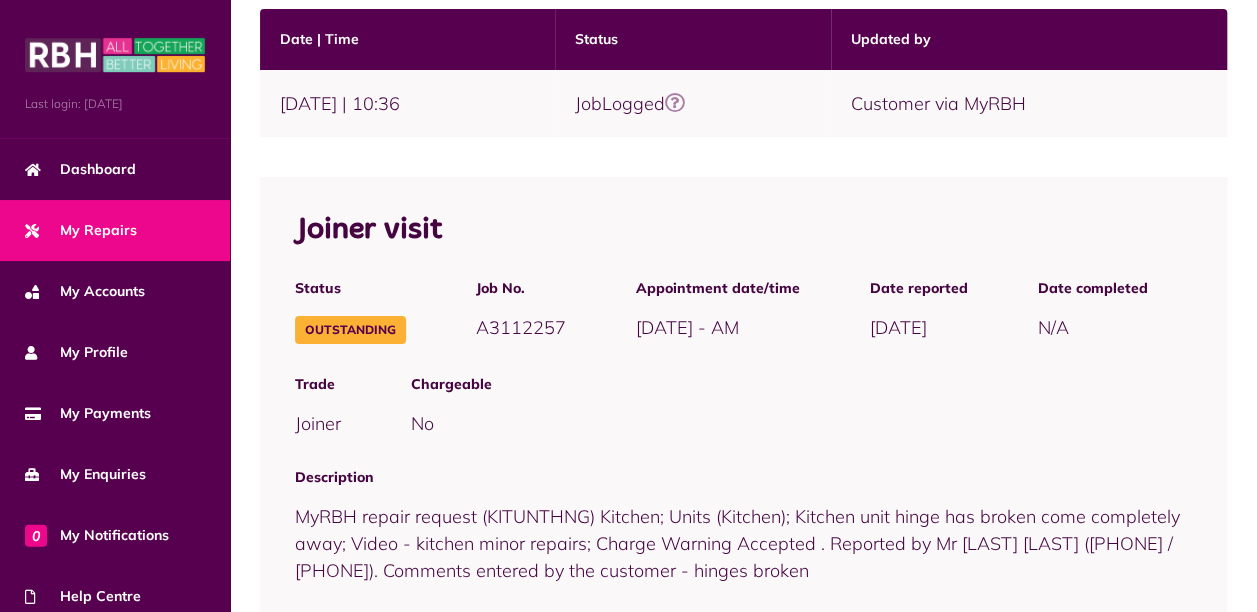 scroll, scrollTop: 158, scrollLeft: 0, axis: vertical 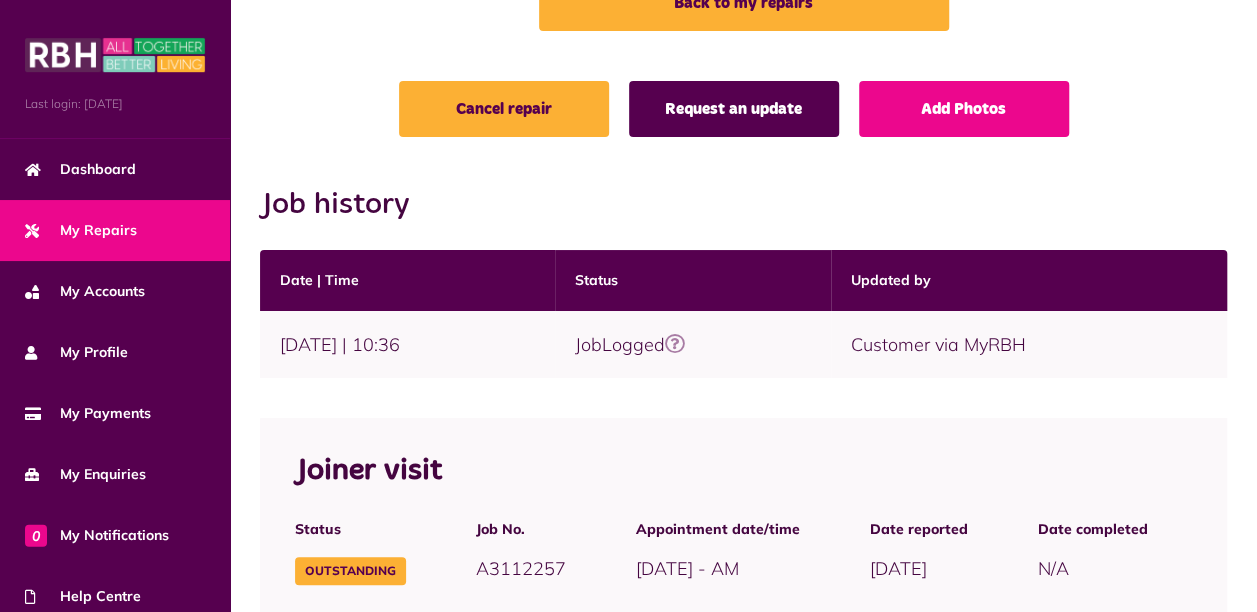 click on "Request an update" at bounding box center [734, 109] 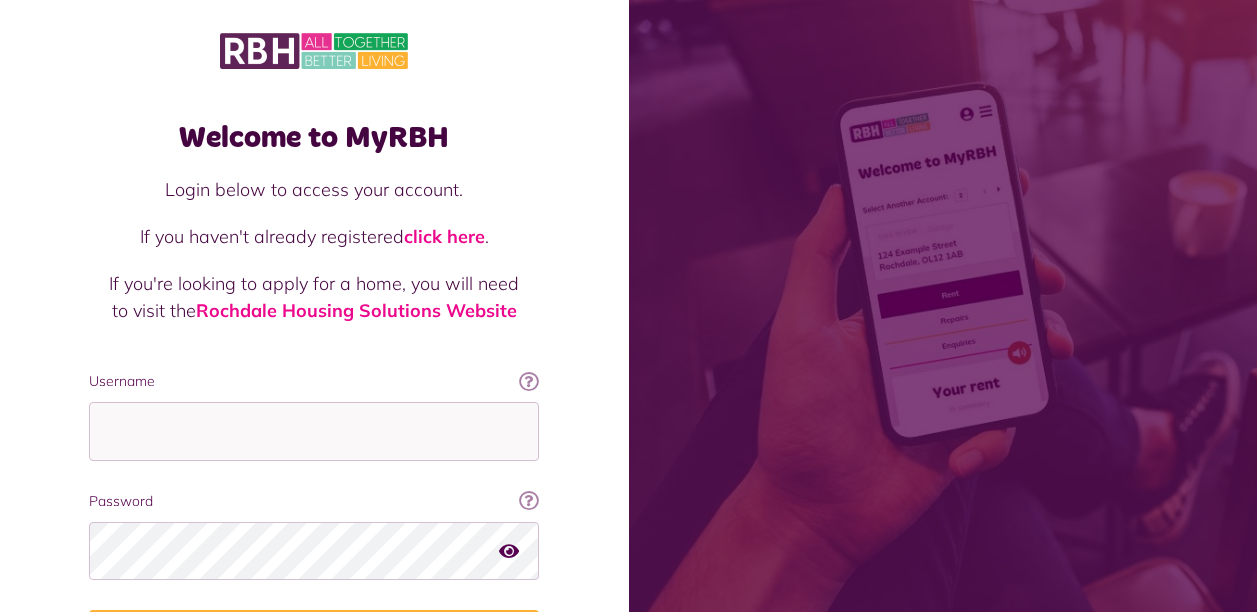 scroll, scrollTop: 0, scrollLeft: 0, axis: both 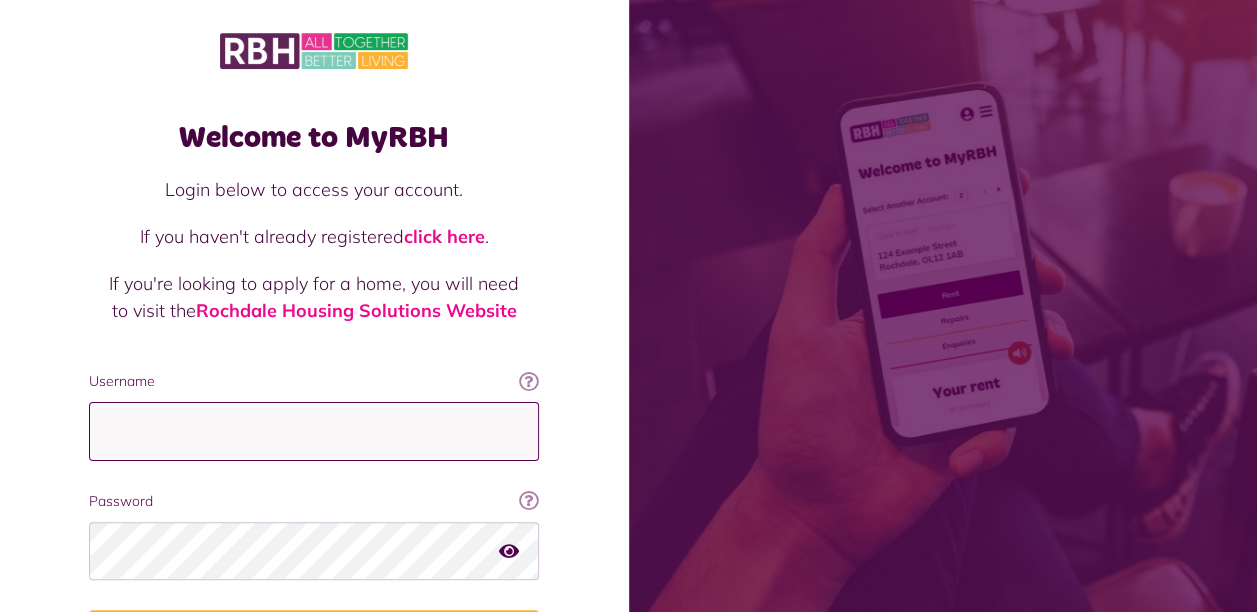 click on "Username" at bounding box center (314, 431) 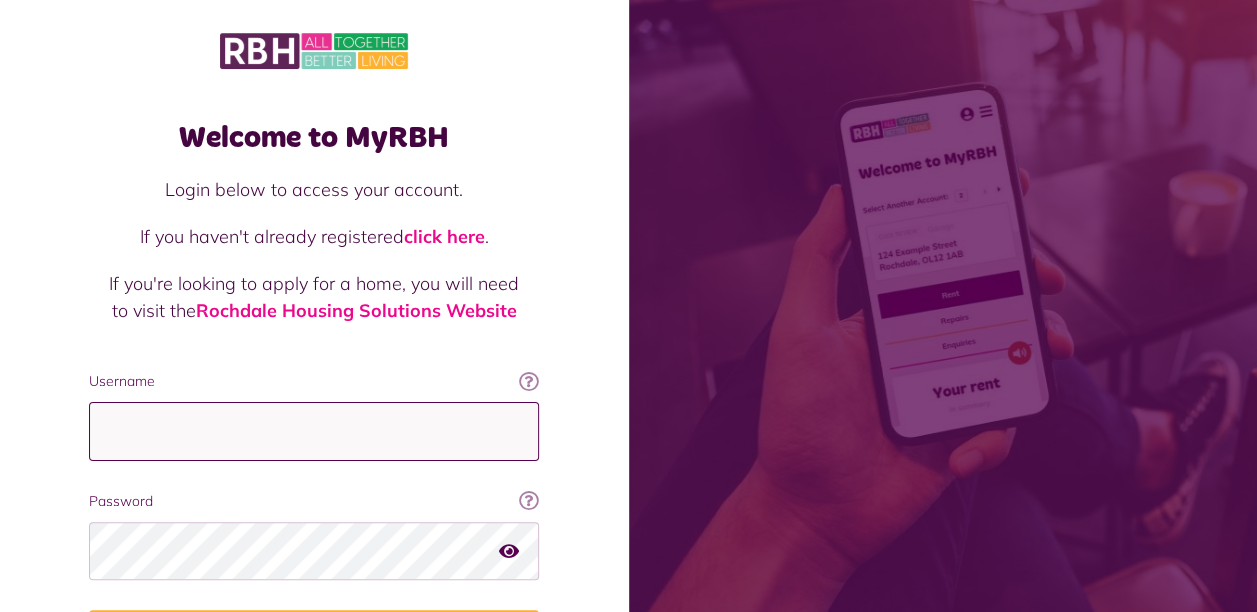 type on "**********" 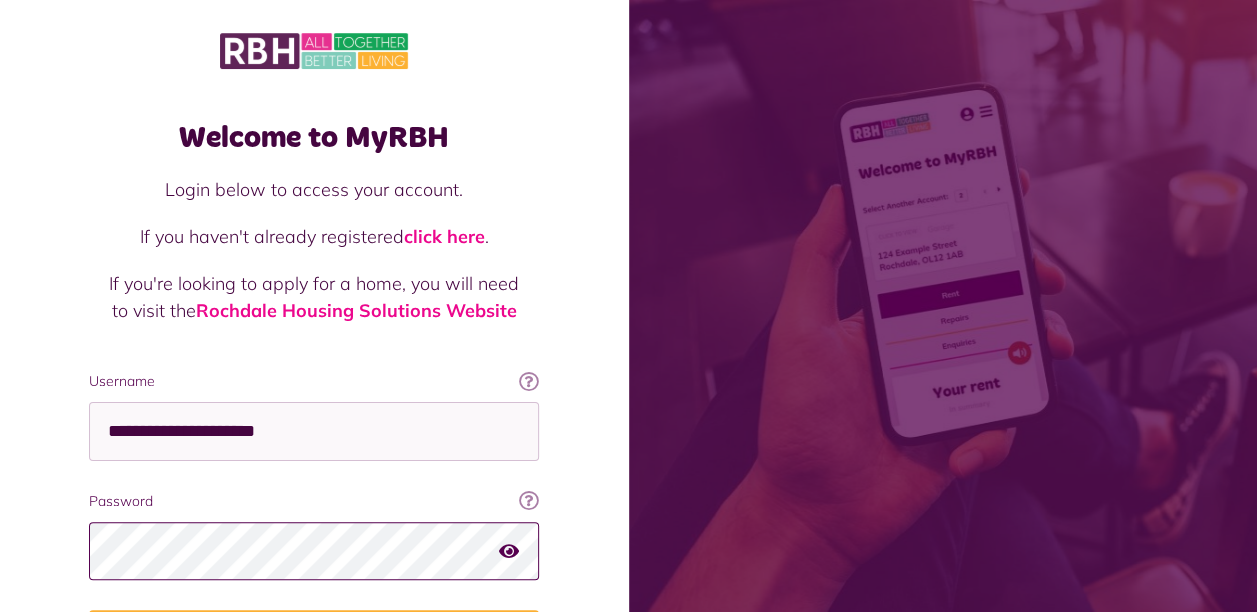click on "Login" at bounding box center (314, 638) 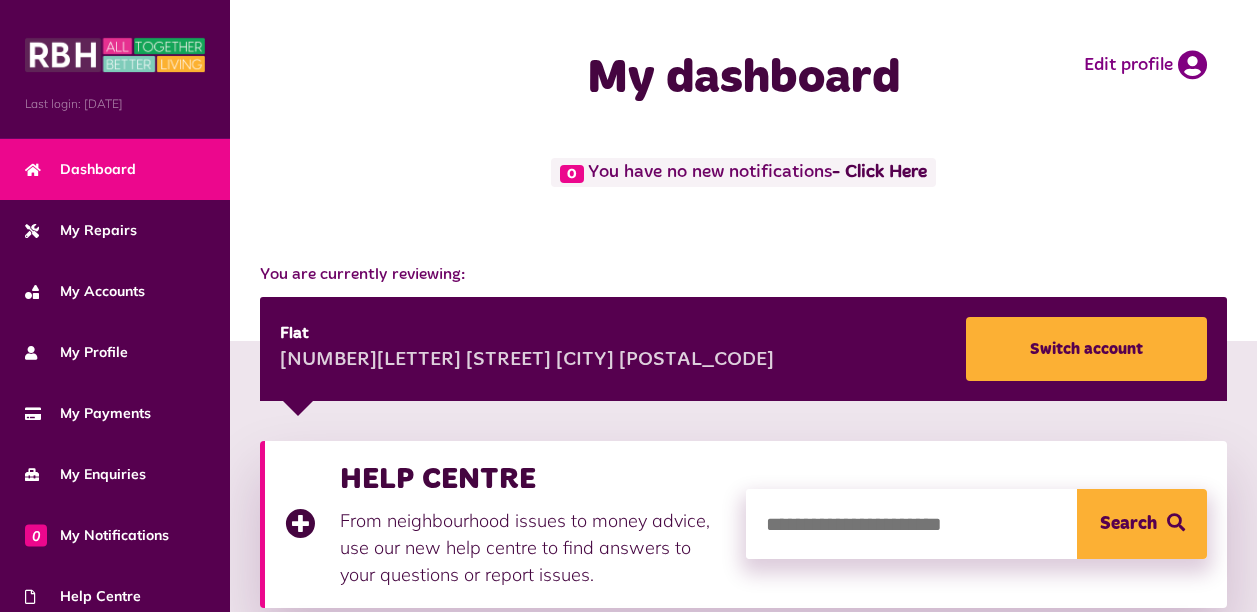 scroll, scrollTop: 0, scrollLeft: 0, axis: both 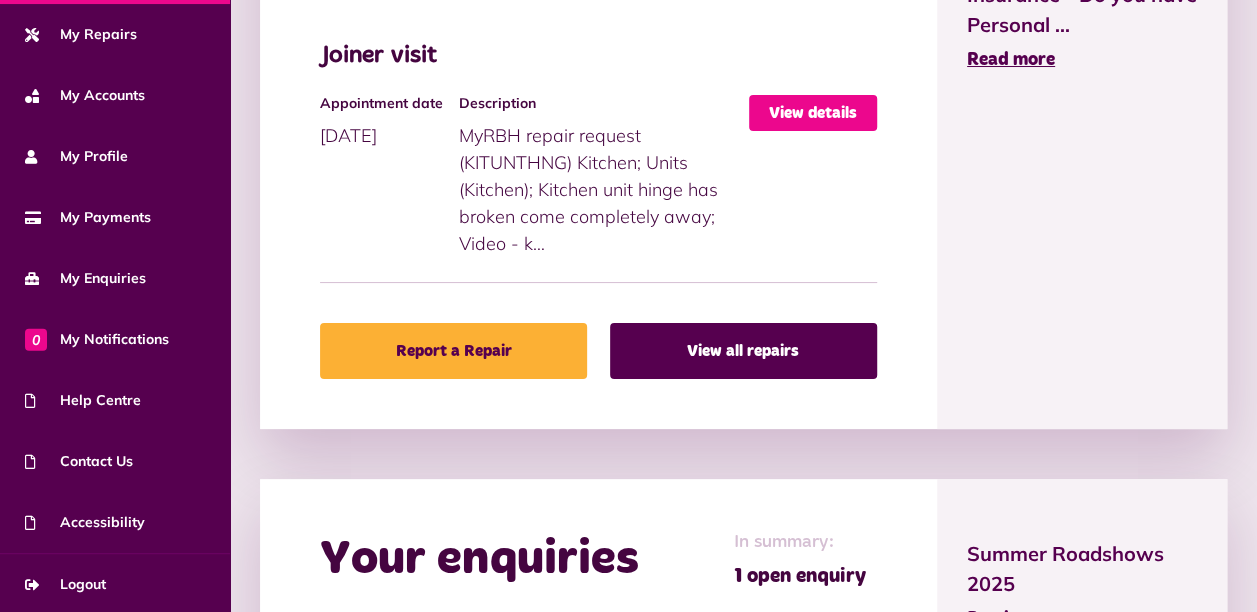 click on "View details" at bounding box center (813, 113) 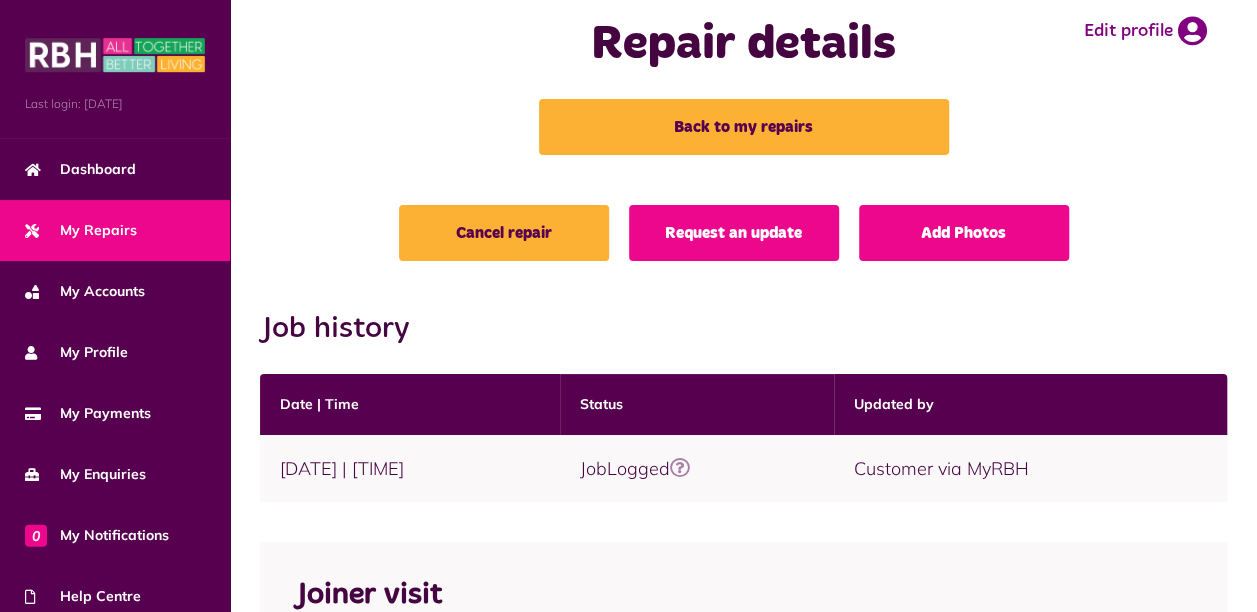 scroll, scrollTop: 0, scrollLeft: 0, axis: both 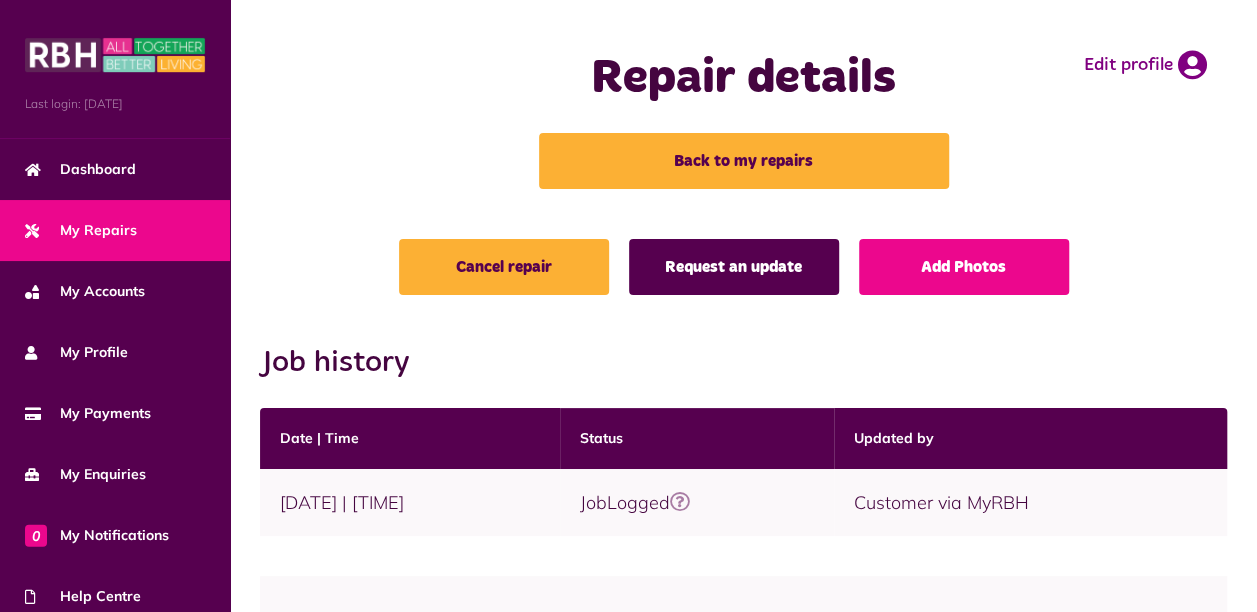 click on "Request an update" at bounding box center [734, 267] 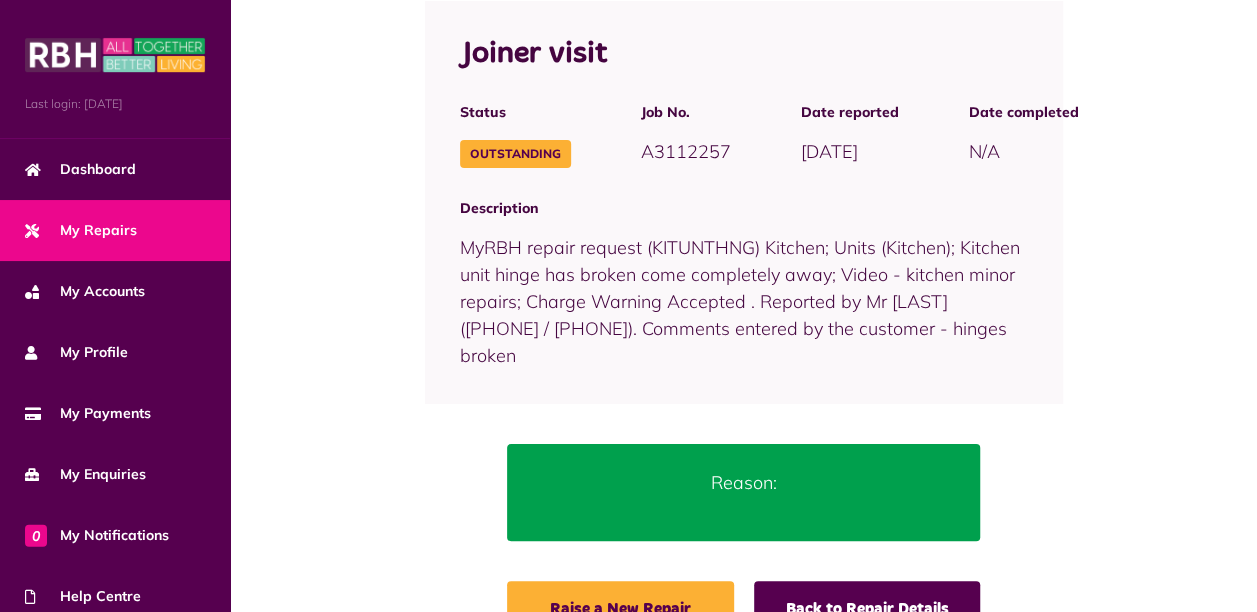 scroll, scrollTop: 302, scrollLeft: 0, axis: vertical 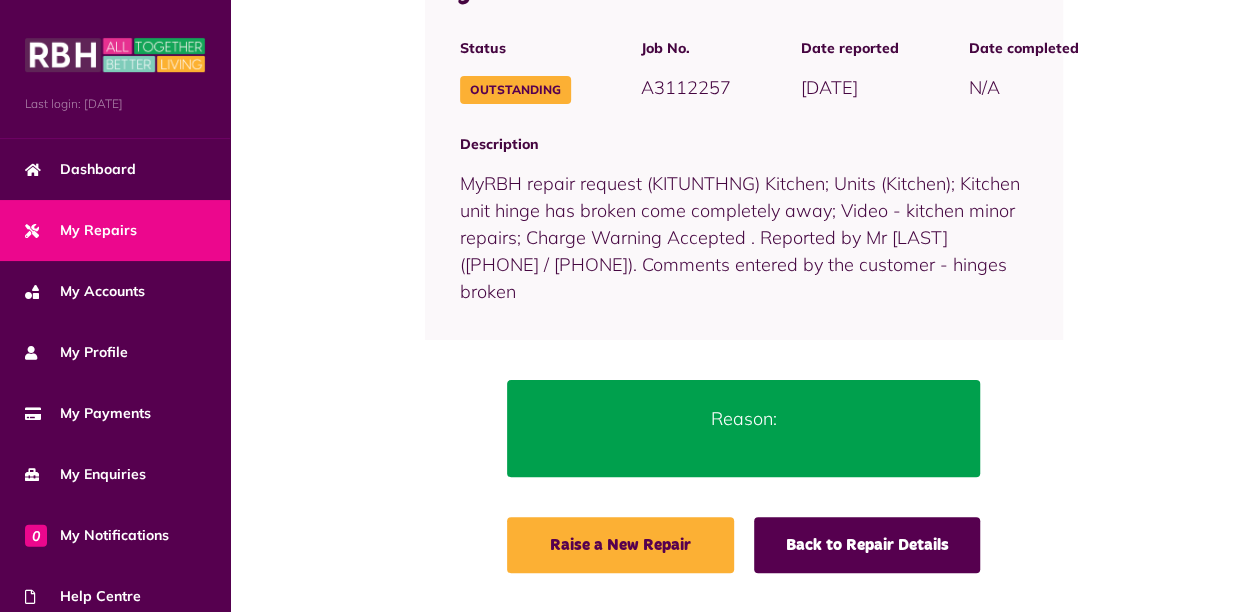 click on "Reason:" at bounding box center (744, 428) 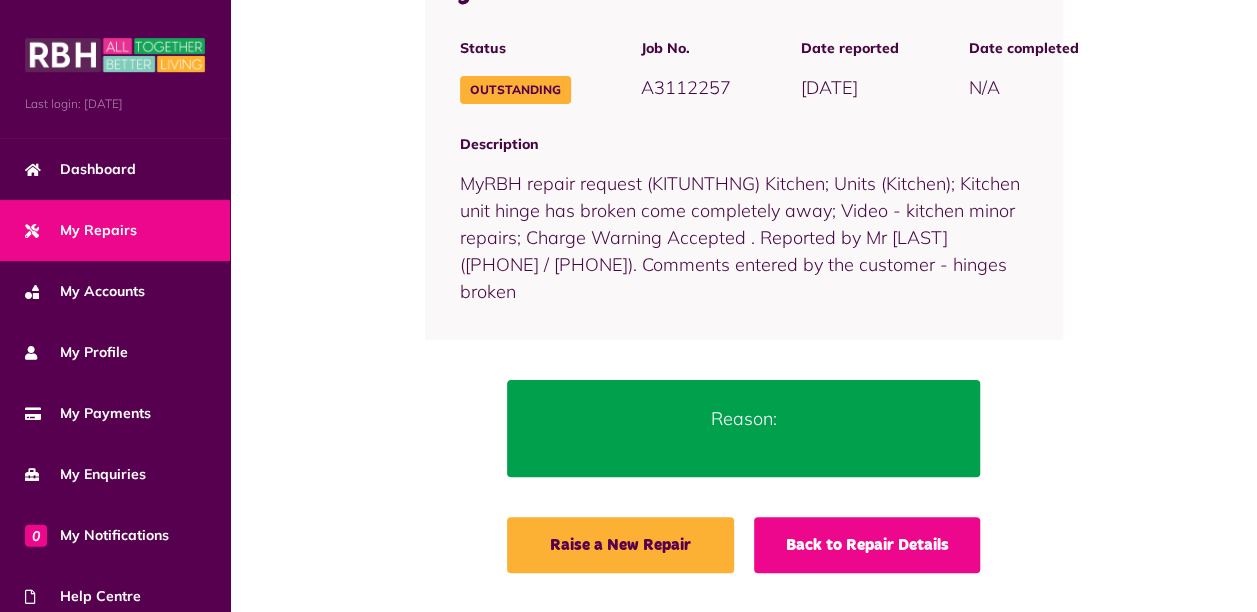 click on "Back to Repair Details" at bounding box center (867, 545) 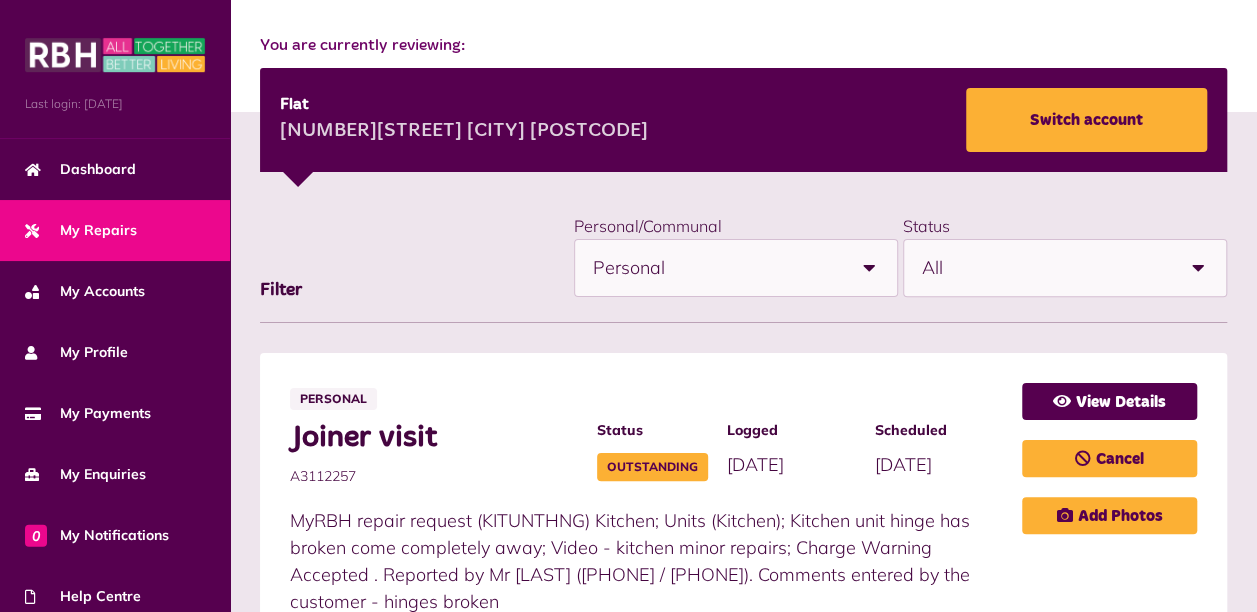 scroll, scrollTop: 233, scrollLeft: 0, axis: vertical 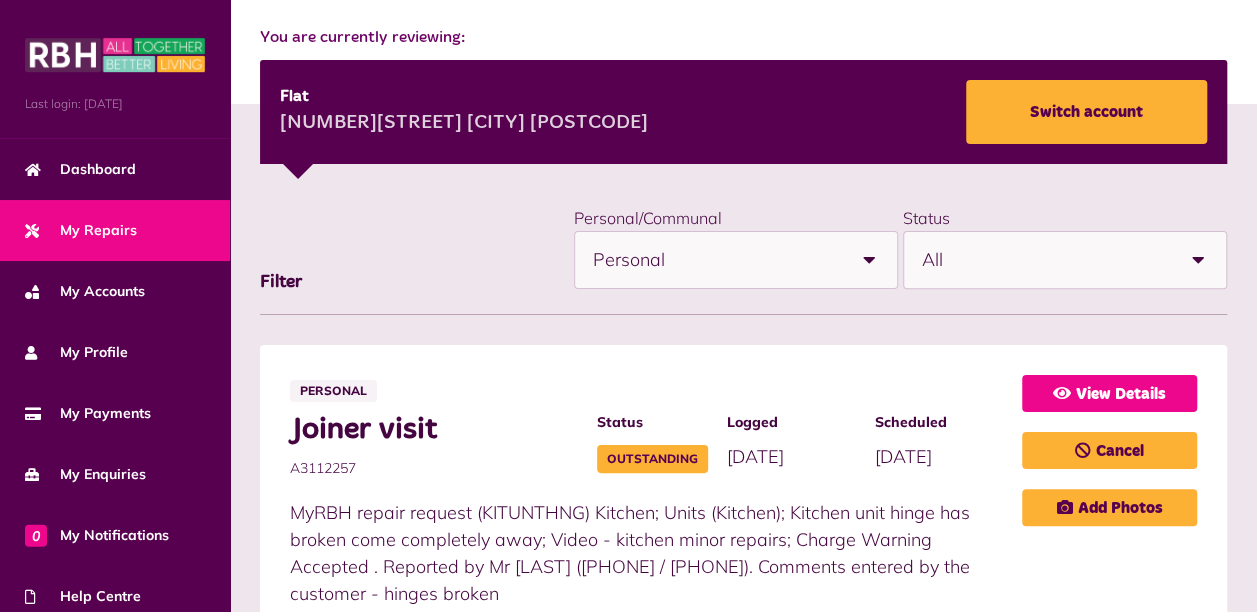 click on "View Details" at bounding box center (1109, 393) 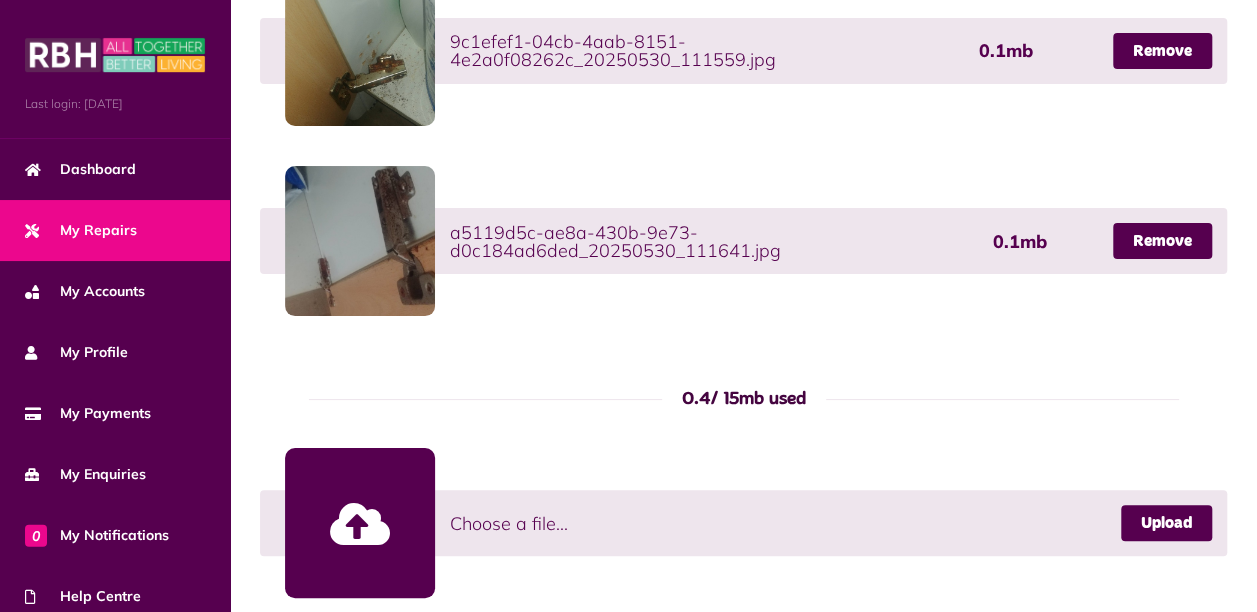 scroll, scrollTop: 1791, scrollLeft: 0, axis: vertical 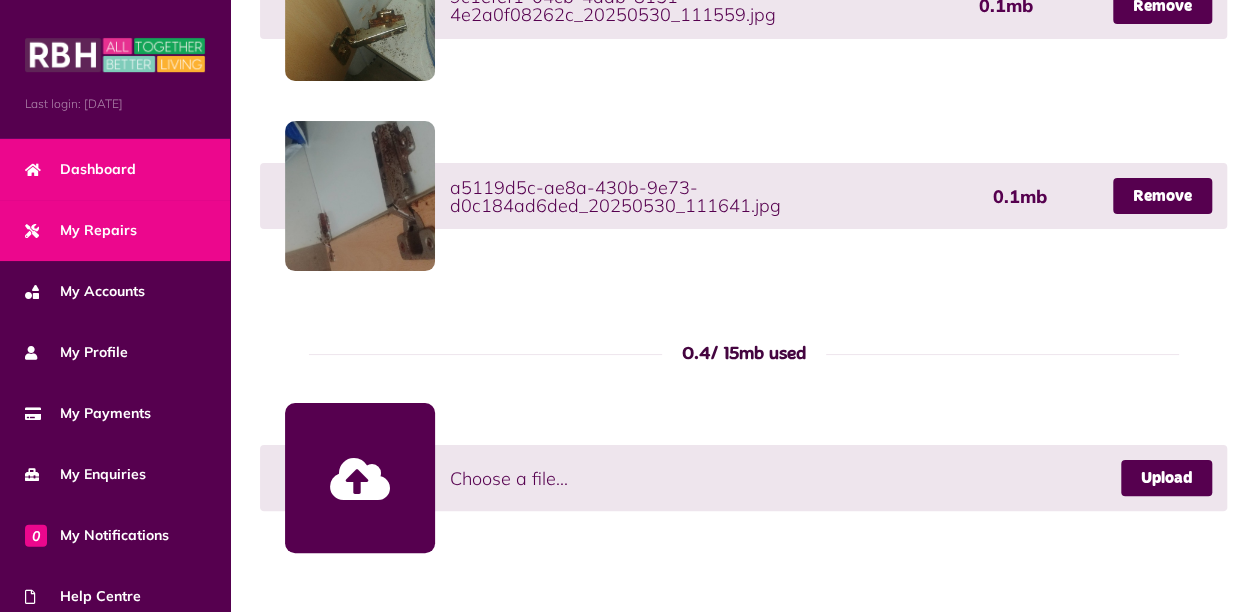 click on "Dashboard" at bounding box center (115, 169) 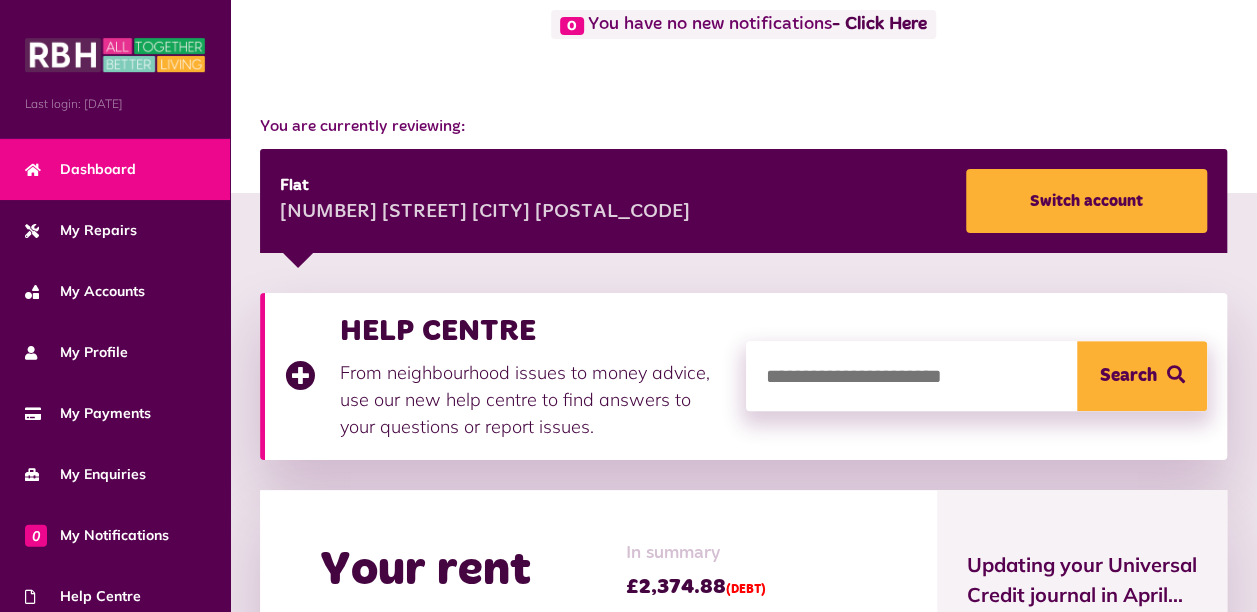 scroll, scrollTop: 615, scrollLeft: 0, axis: vertical 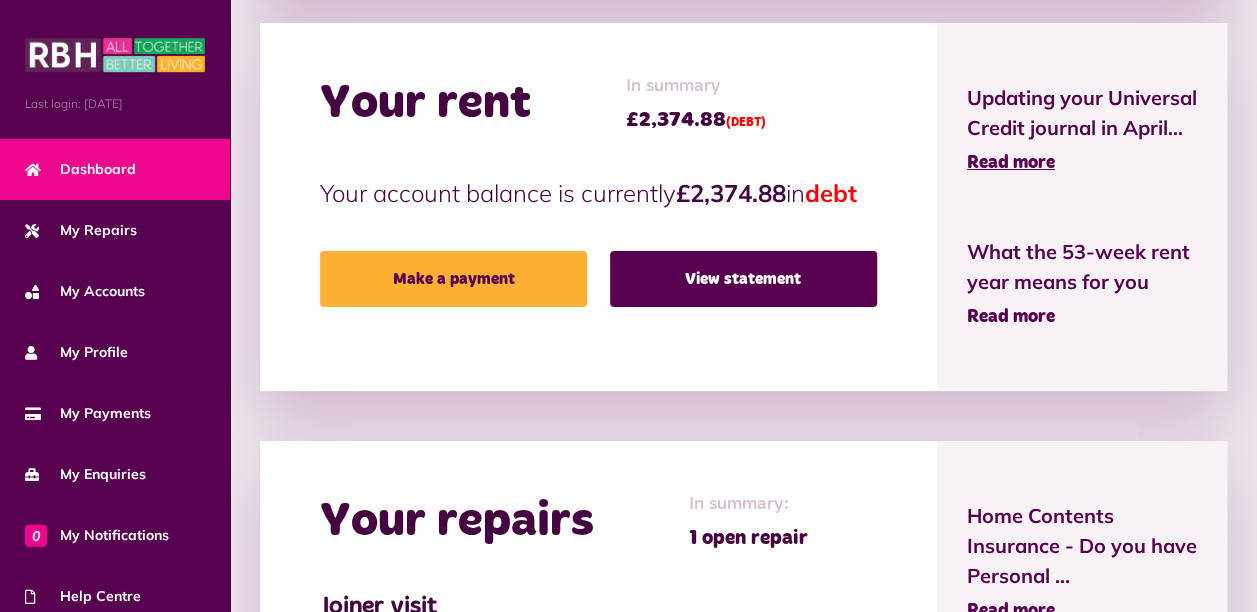 click on "Read more" at bounding box center (1011, 317) 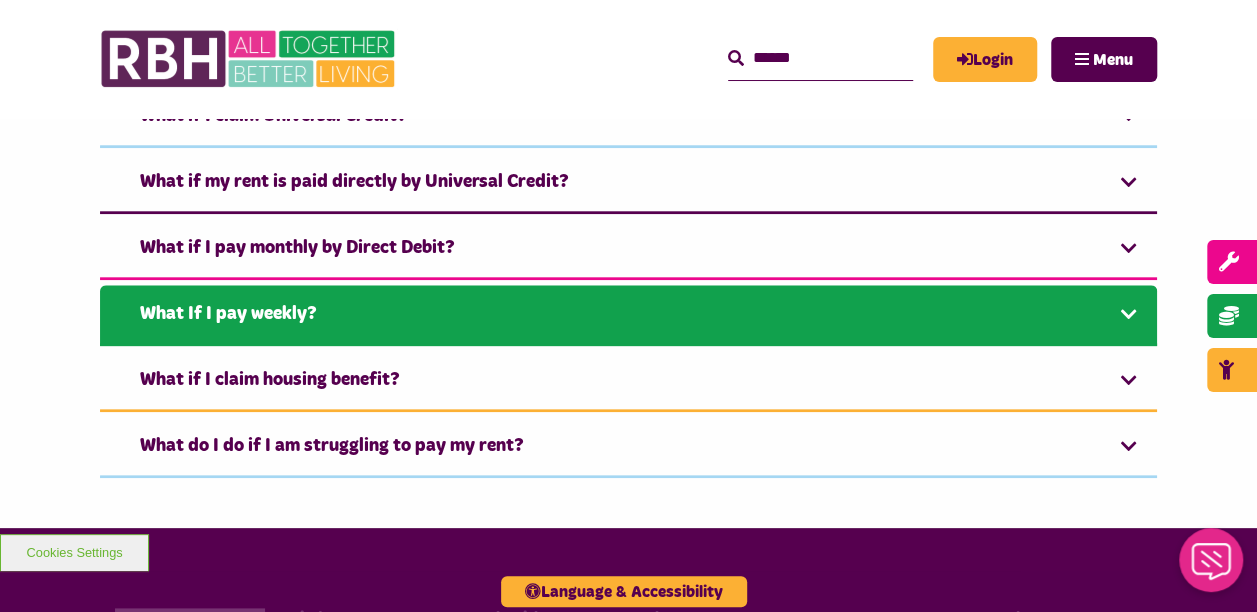 scroll, scrollTop: 700, scrollLeft: 0, axis: vertical 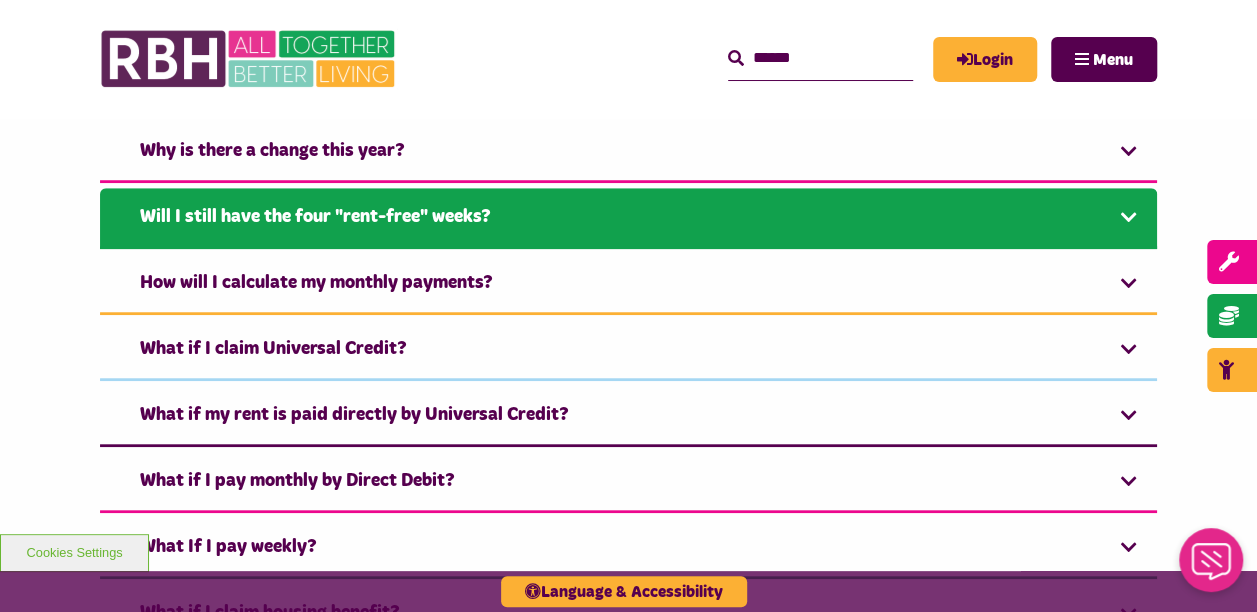 click on "Will I still have the four "rent-free" weeks?" at bounding box center (628, 218) 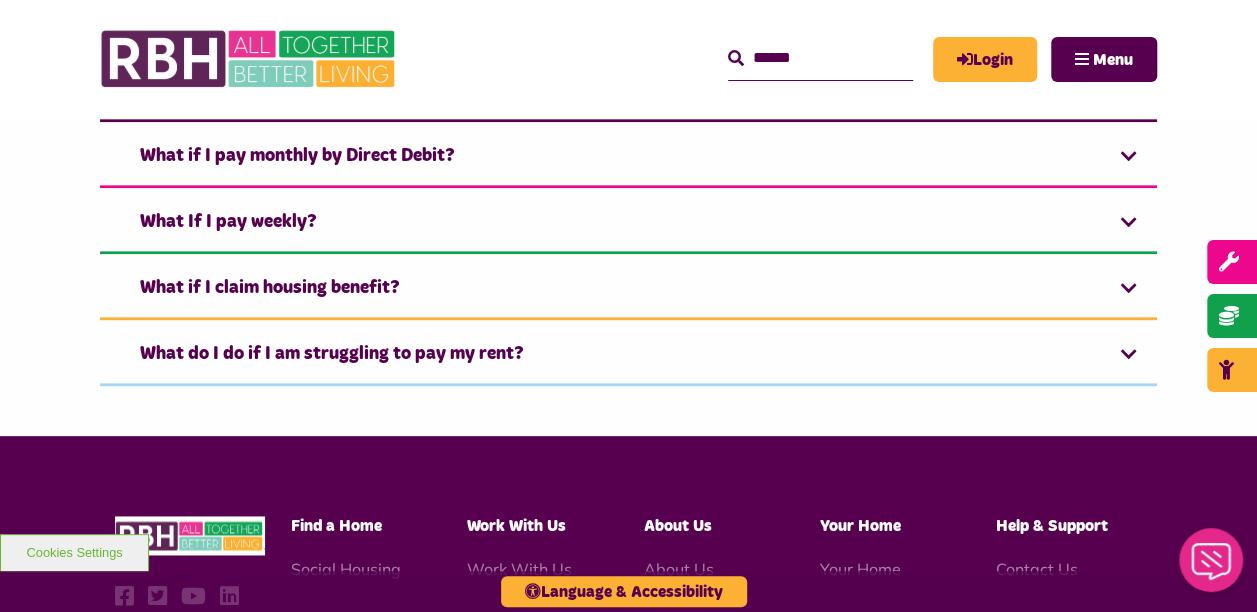 scroll, scrollTop: 1166, scrollLeft: 0, axis: vertical 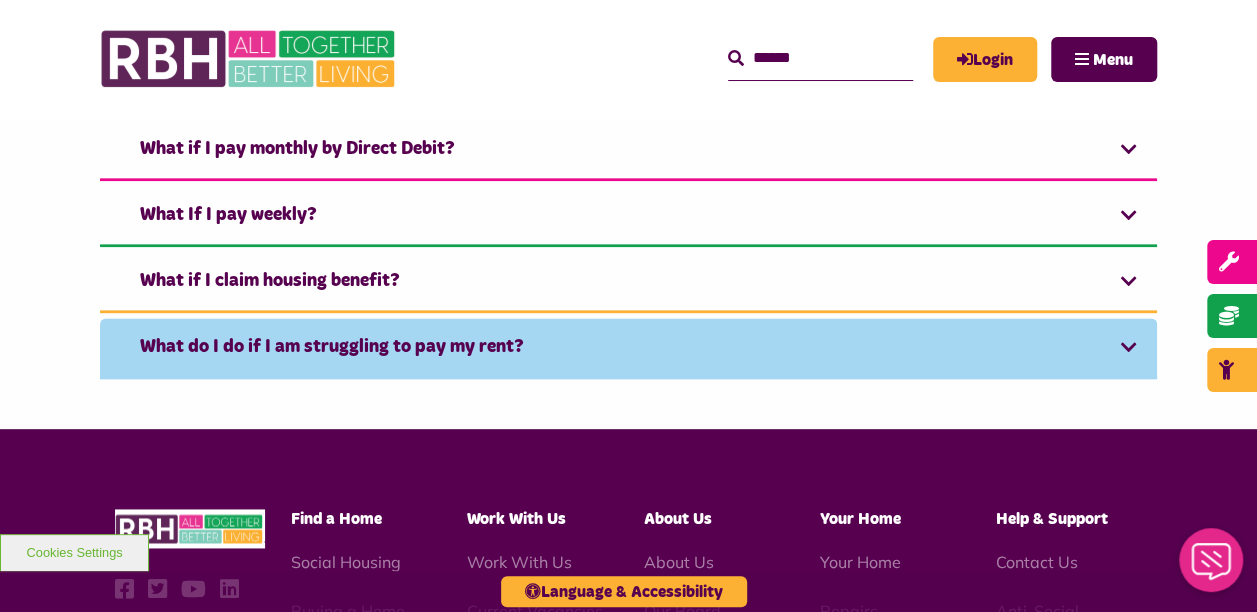 click on "What do I do if I am struggling to pay my rent?" at bounding box center (628, 348) 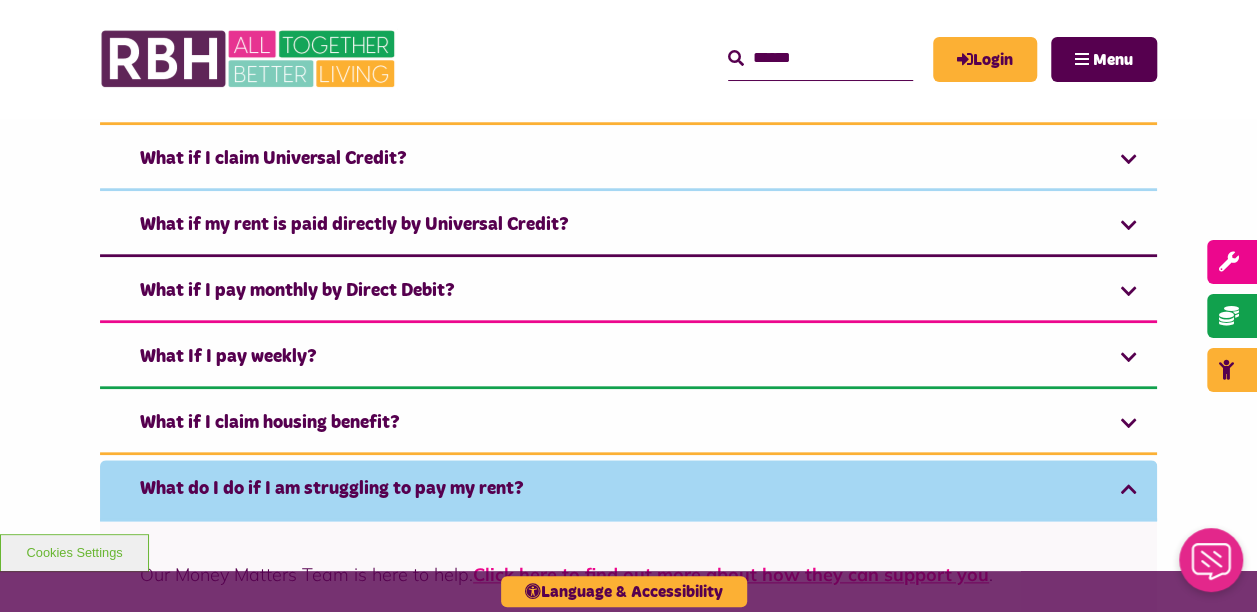 scroll, scrollTop: 880, scrollLeft: 0, axis: vertical 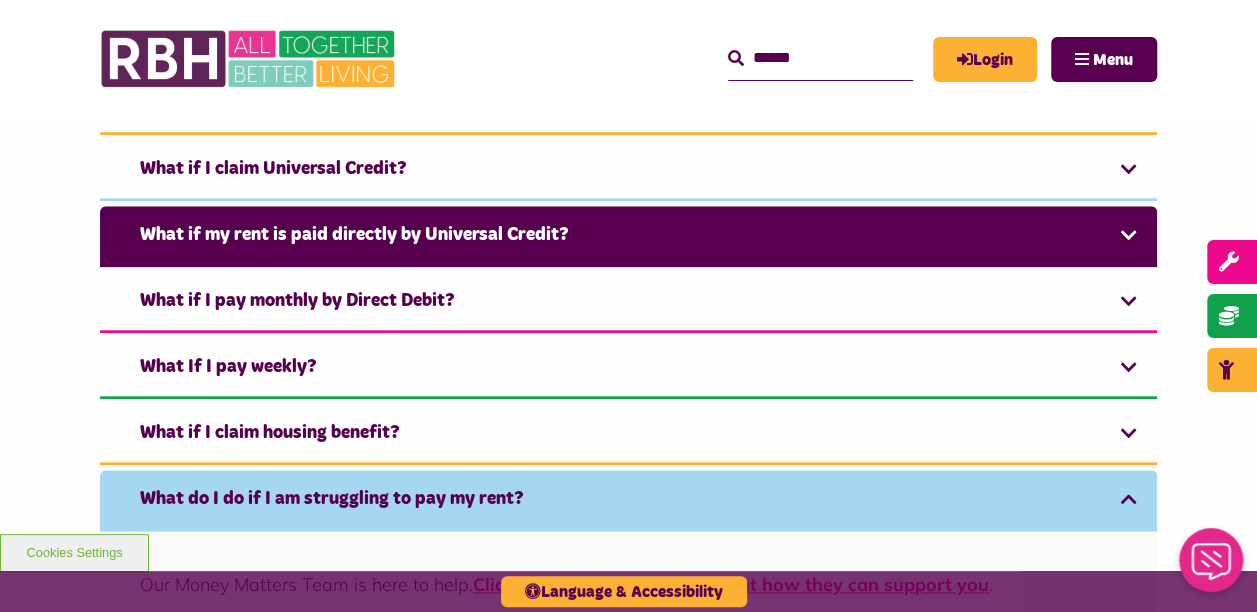 click on "What if my rent is paid directly by Universal Credit?" at bounding box center (628, 236) 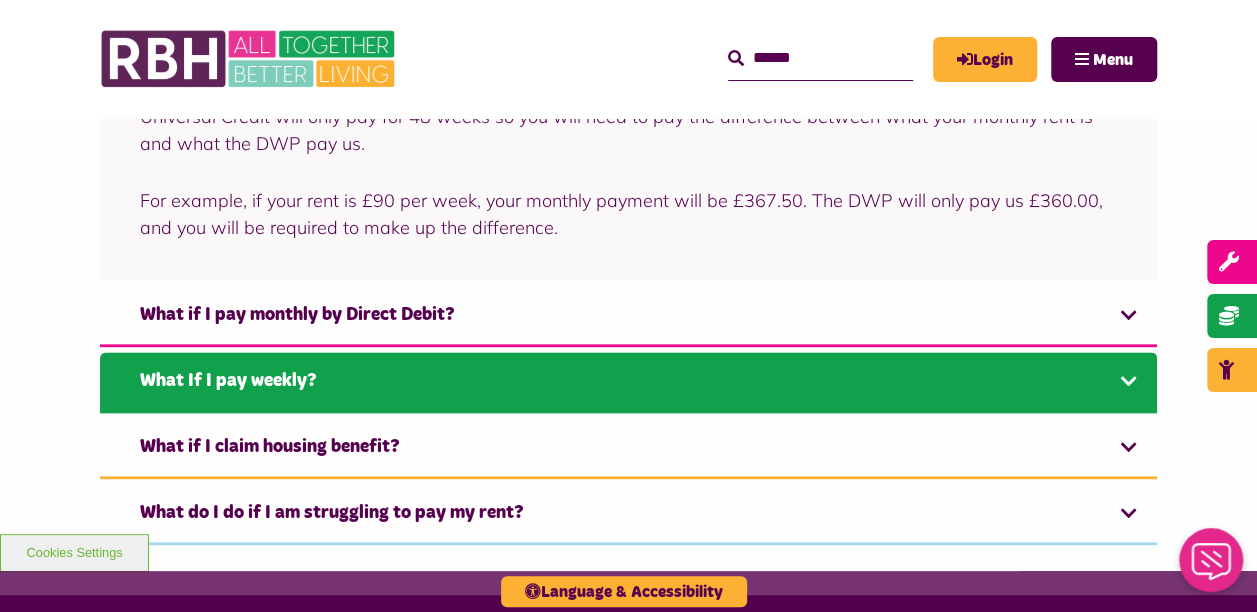 scroll, scrollTop: 851, scrollLeft: 0, axis: vertical 